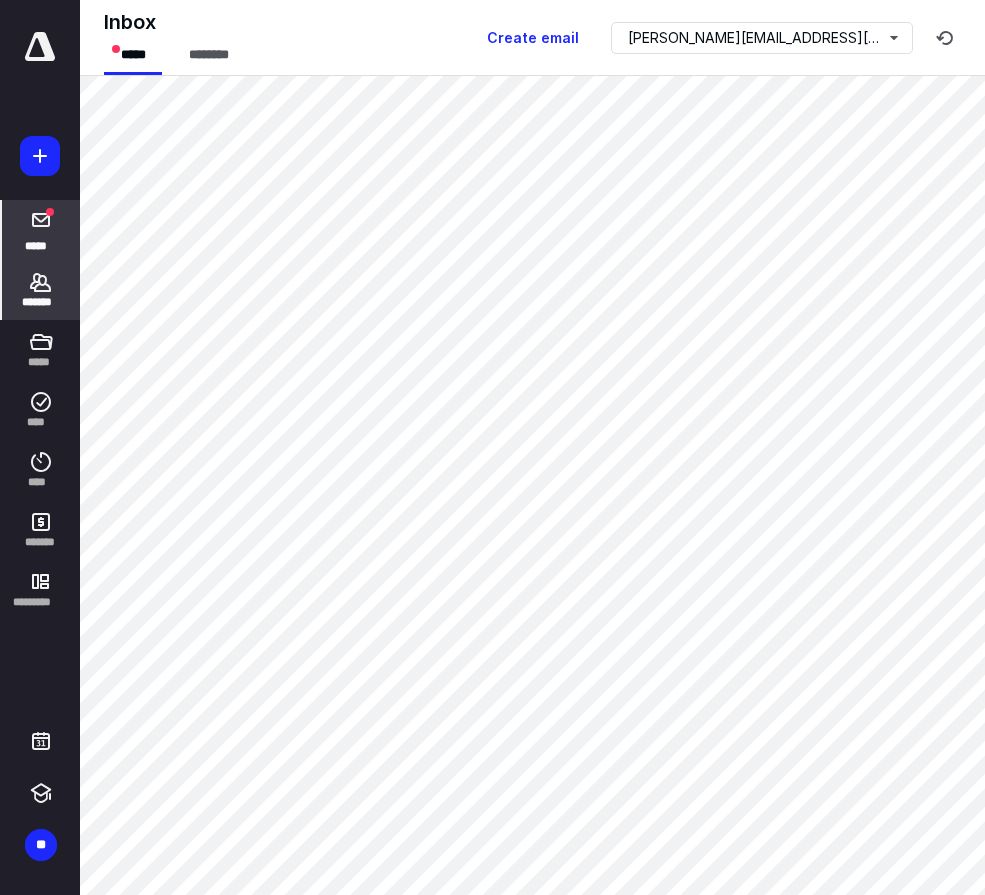 scroll, scrollTop: 0, scrollLeft: 0, axis: both 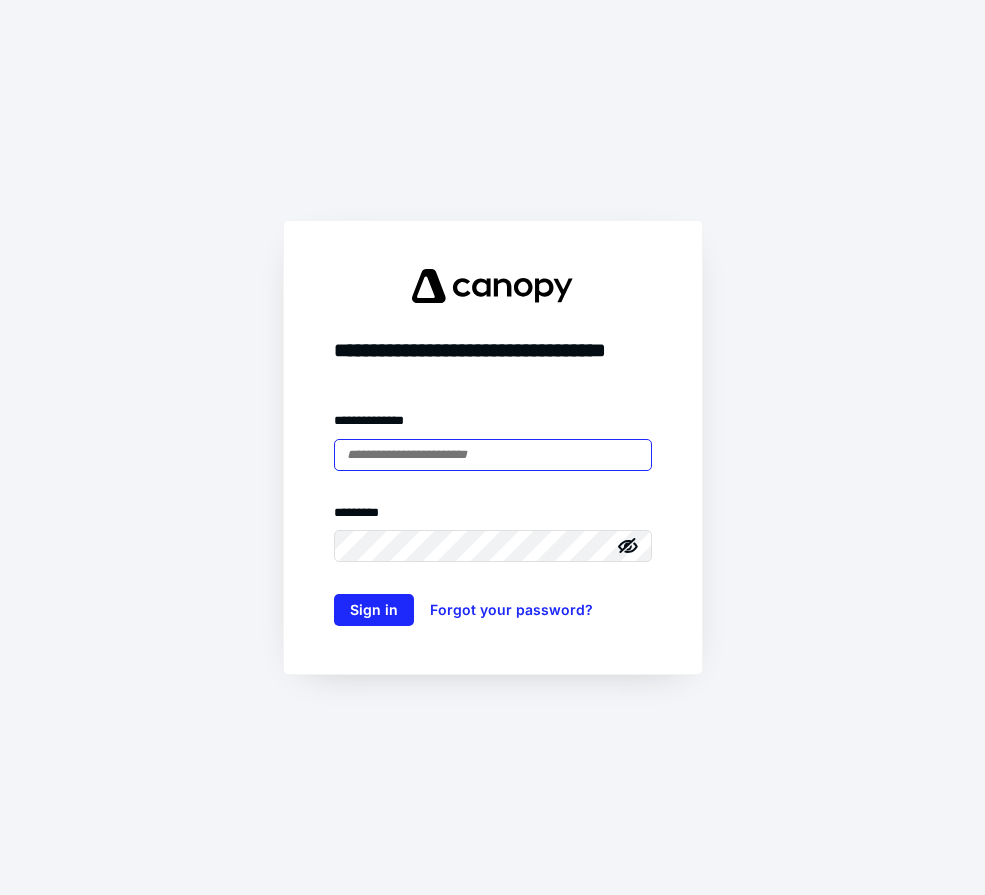 type on "**********" 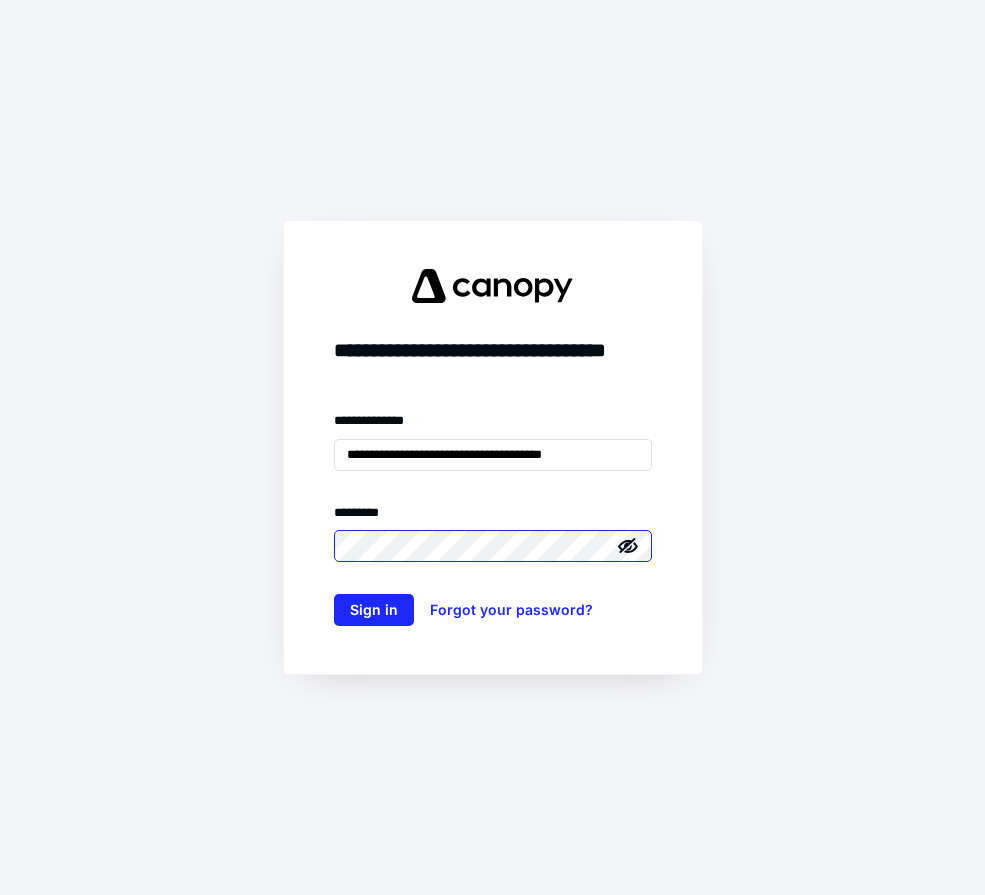 click on "Sign in" at bounding box center [374, 610] 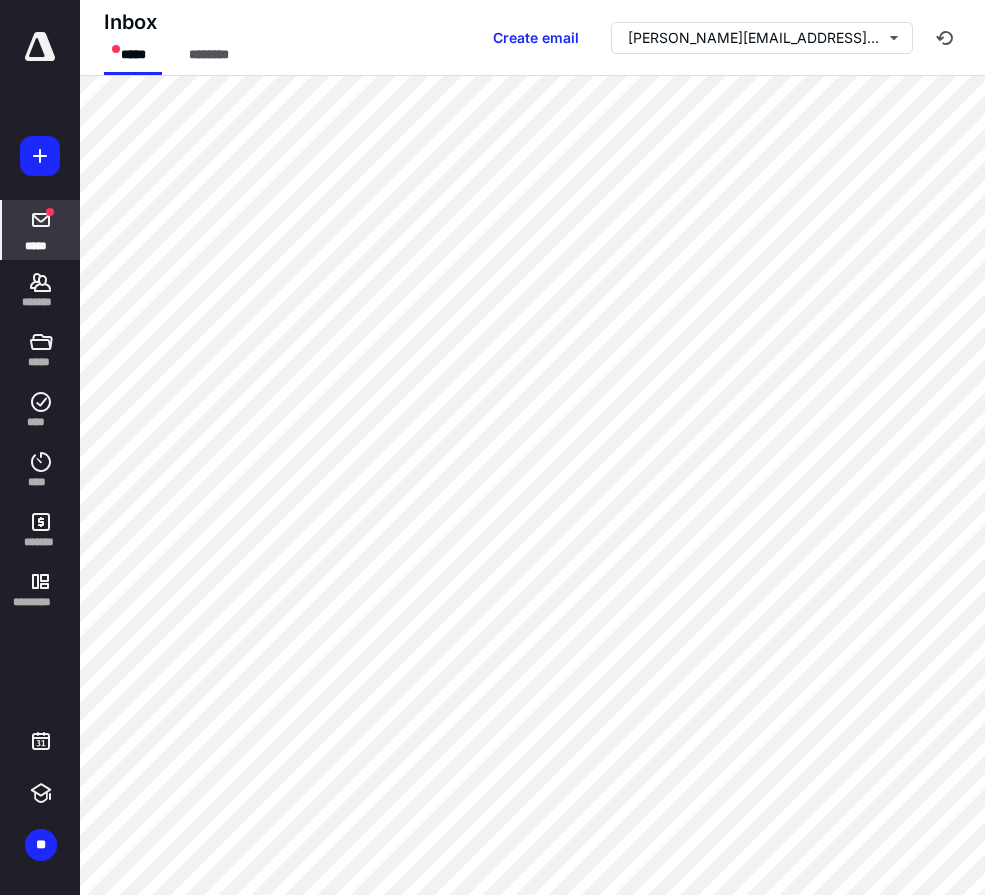 scroll, scrollTop: 0, scrollLeft: 0, axis: both 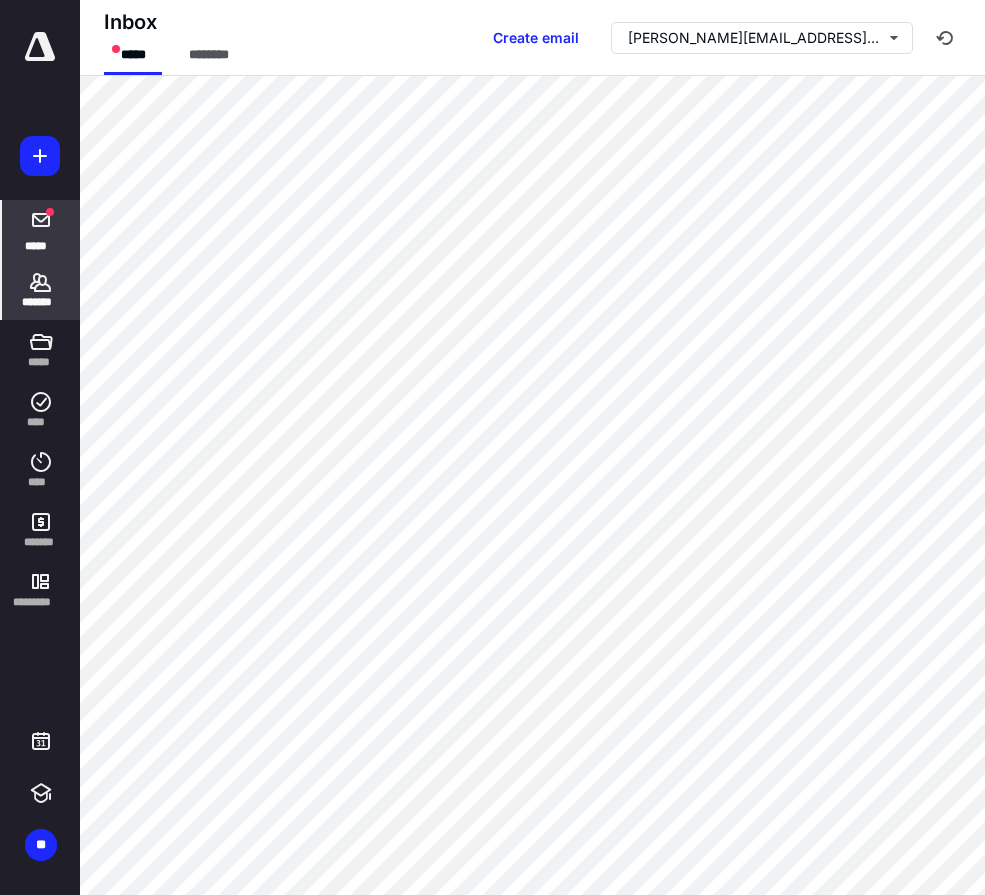 click 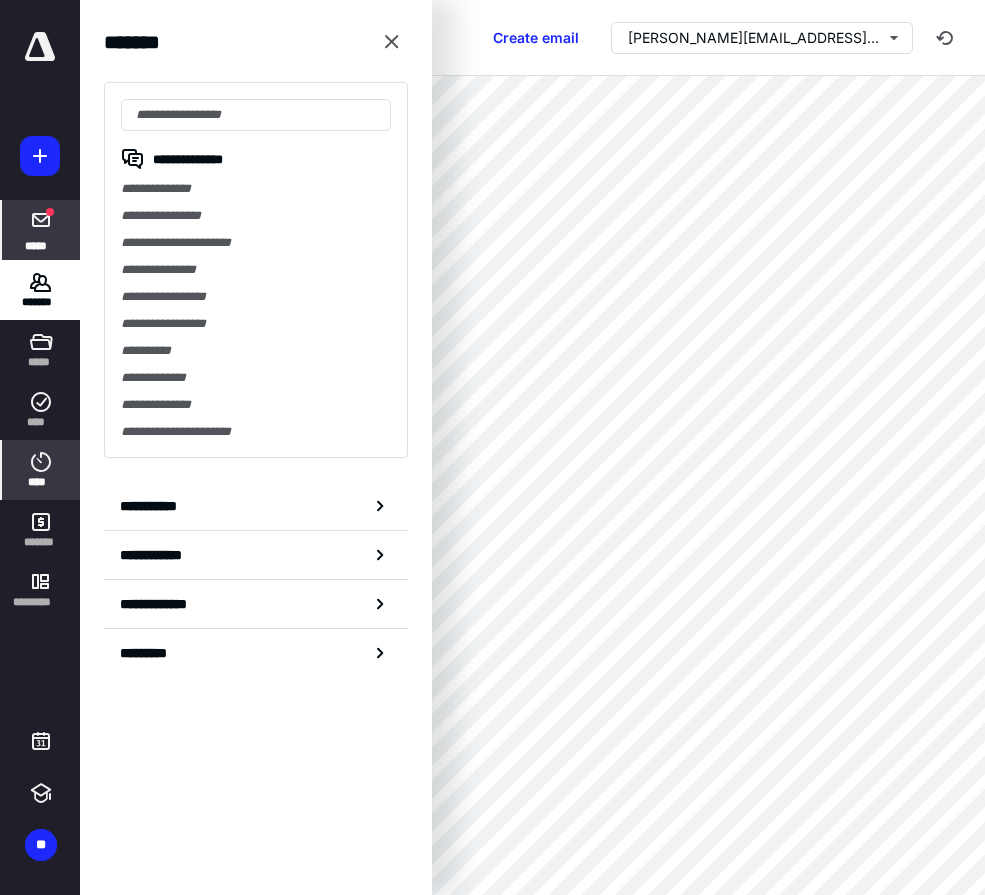 scroll, scrollTop: 0, scrollLeft: 0, axis: both 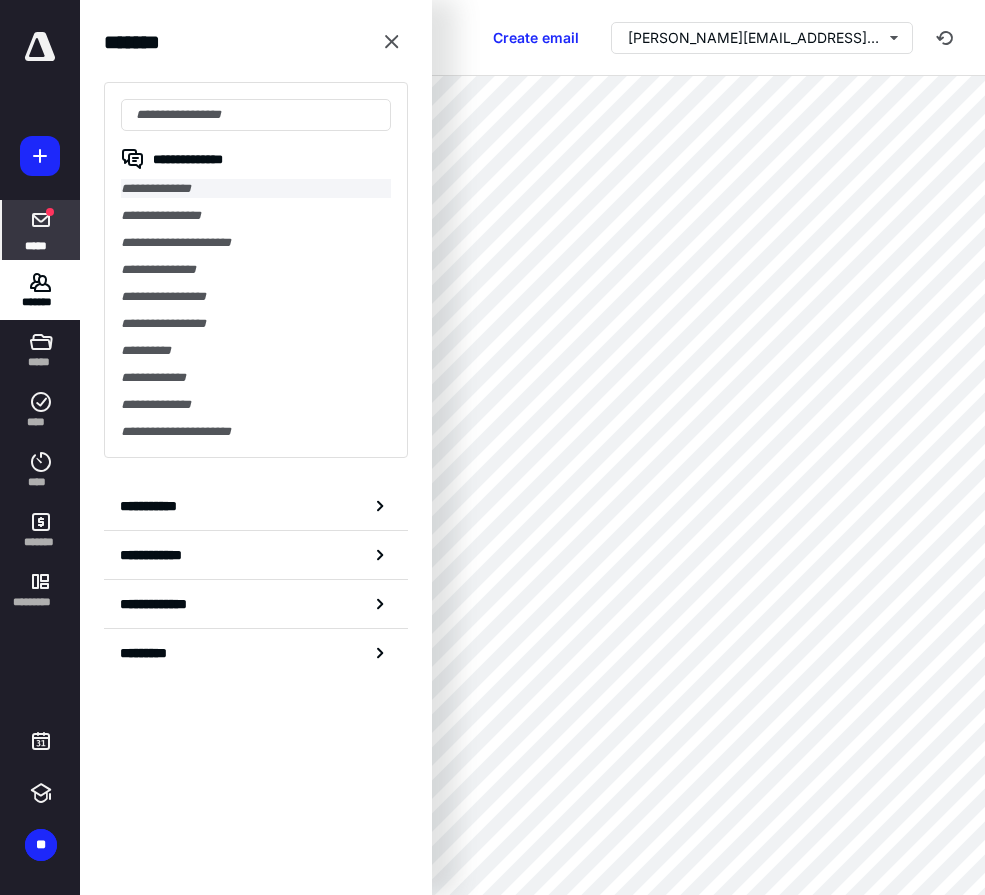 click on "**********" at bounding box center [256, 188] 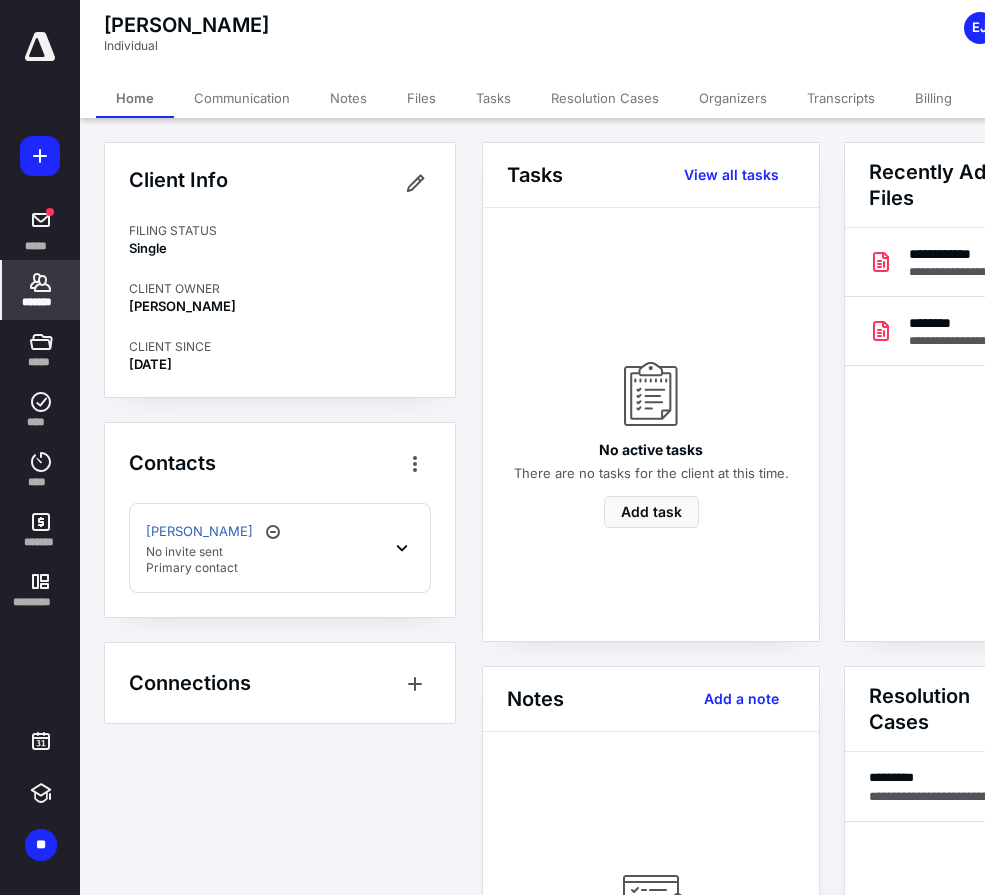 click on "Resolution Cases" at bounding box center (605, 98) 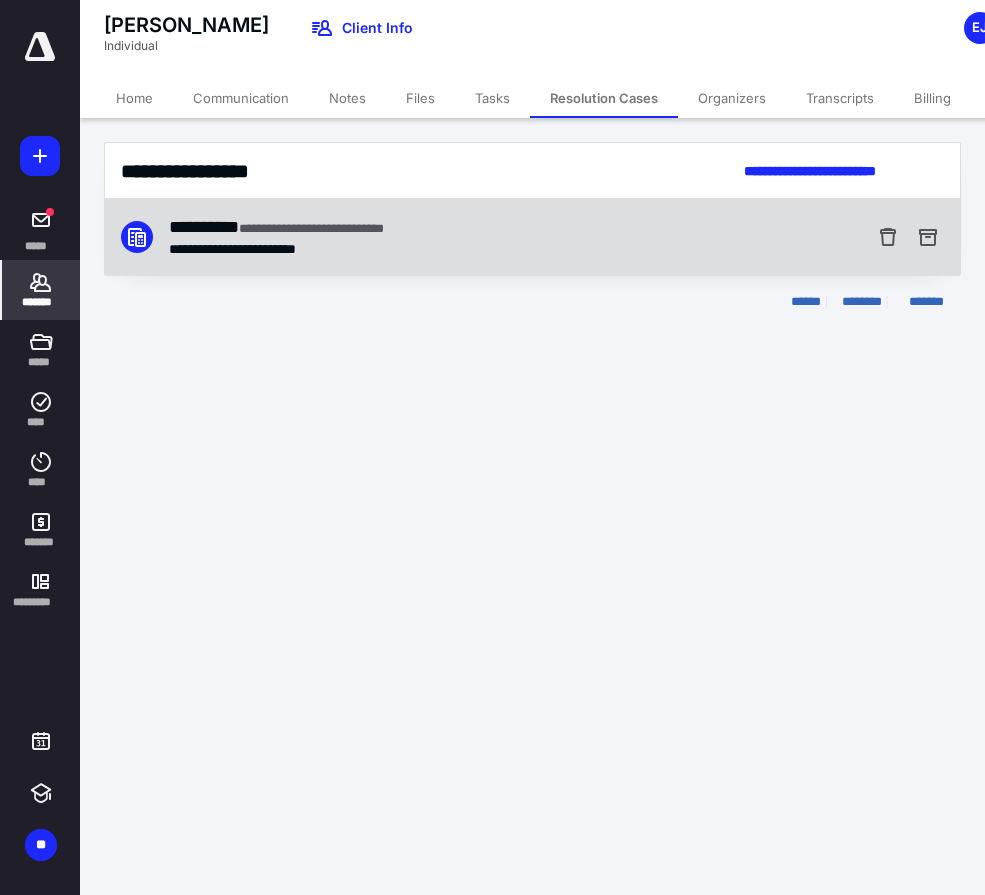 click on "**********" at bounding box center (307, 249) 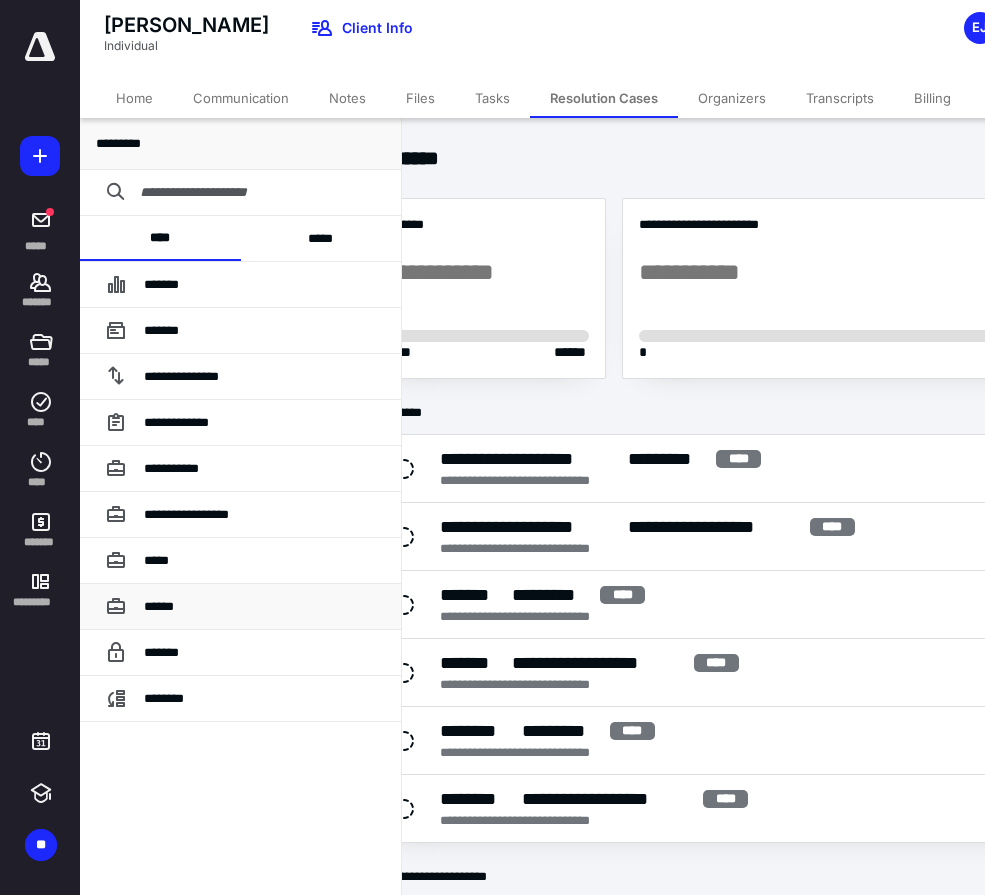 scroll, scrollTop: 0, scrollLeft: 59, axis: horizontal 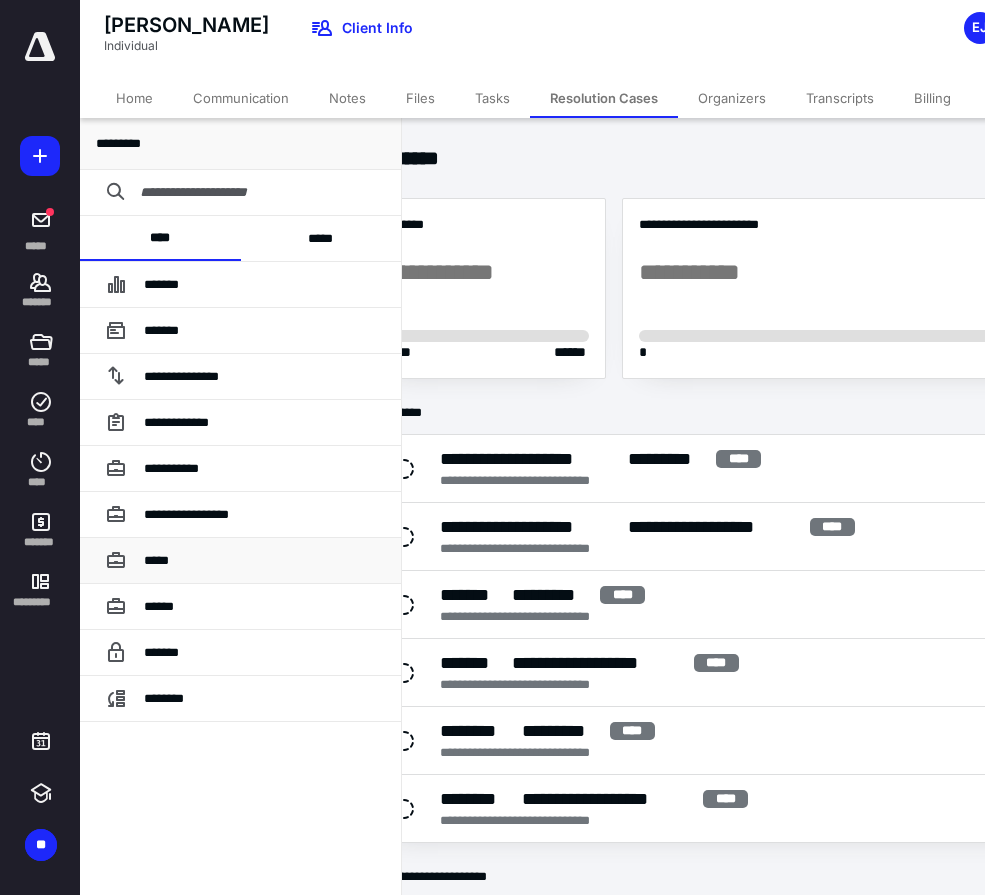 click on "*****" at bounding box center [156, 560] 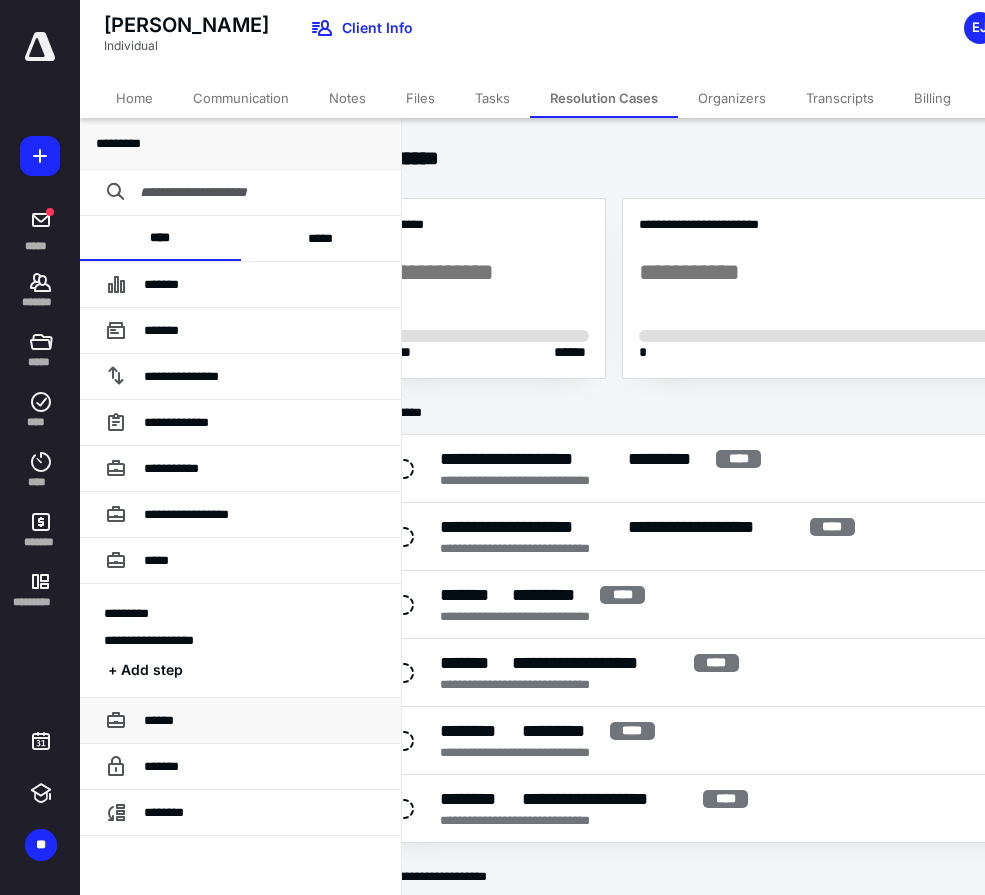 click on "******" at bounding box center (264, 721) 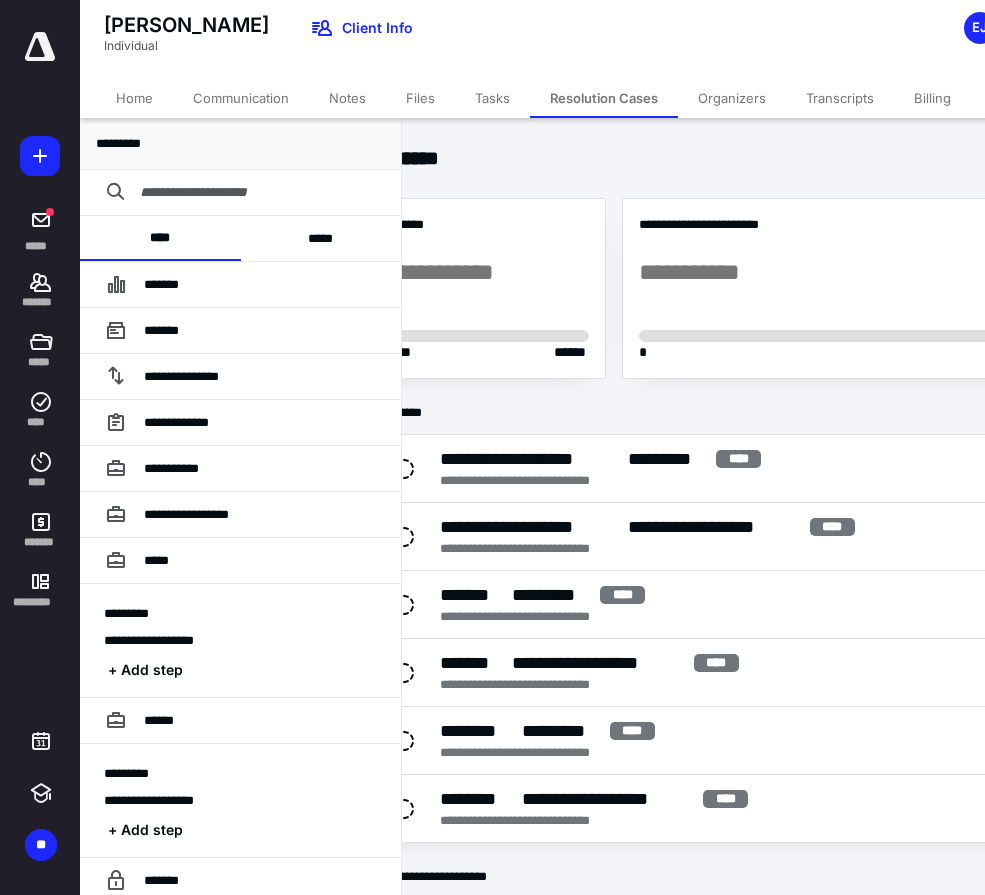 click on "*****" at bounding box center (321, 238) 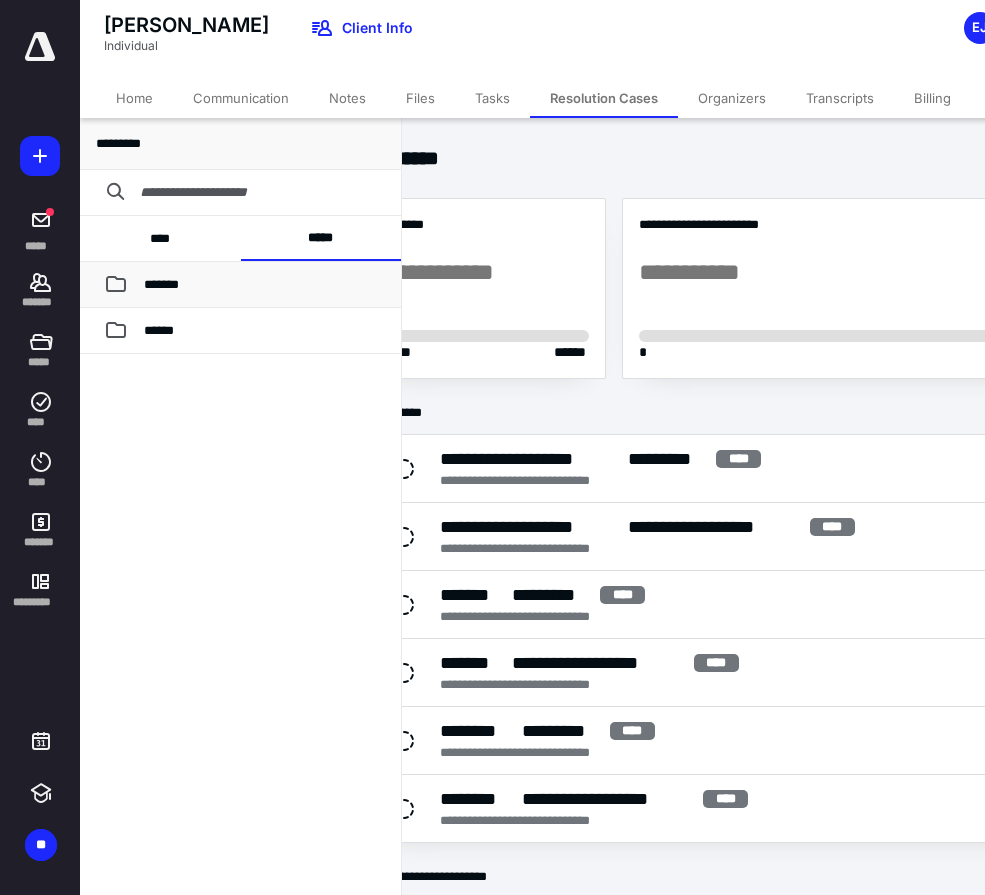 click on "*******" at bounding box center [161, 284] 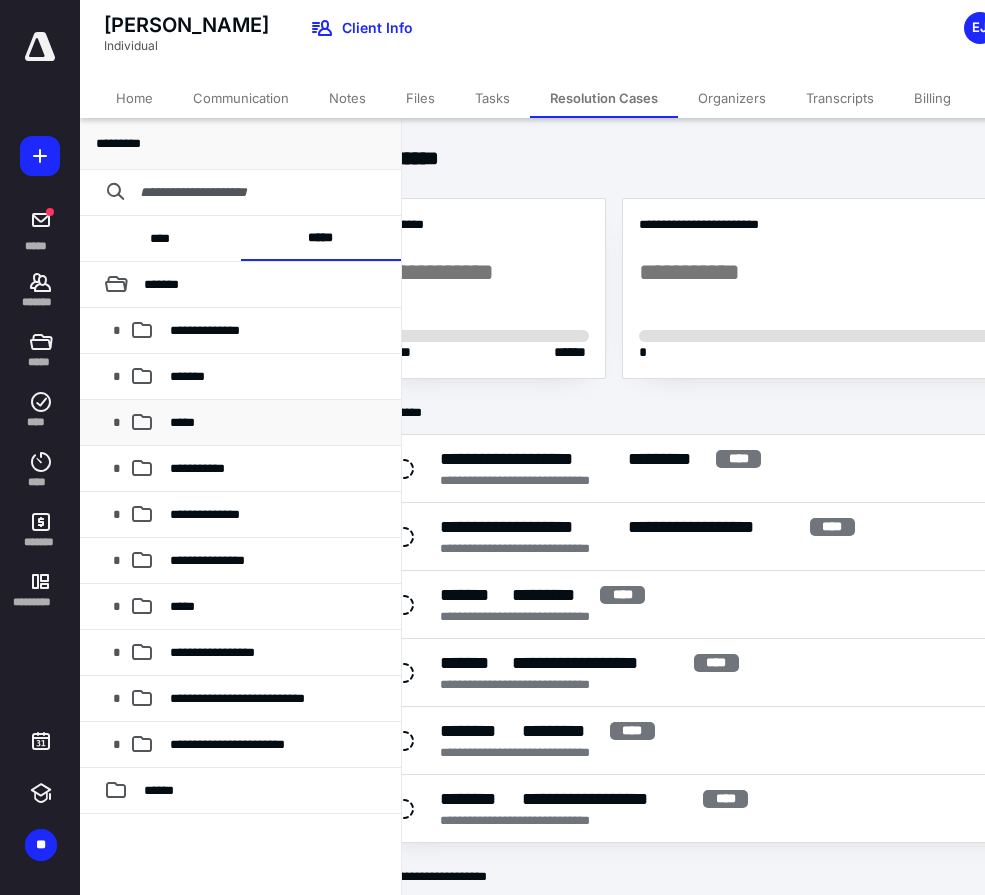scroll, scrollTop: 0, scrollLeft: 63, axis: horizontal 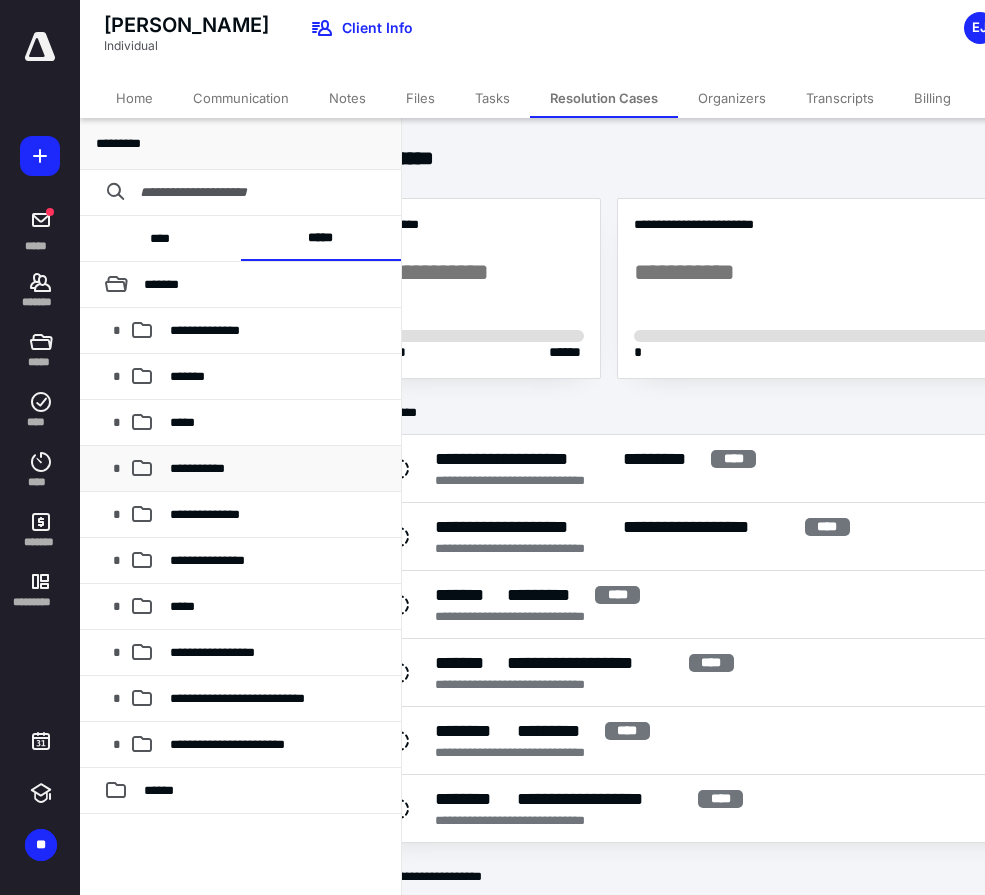 click on "**********" at bounding box center (240, 469) 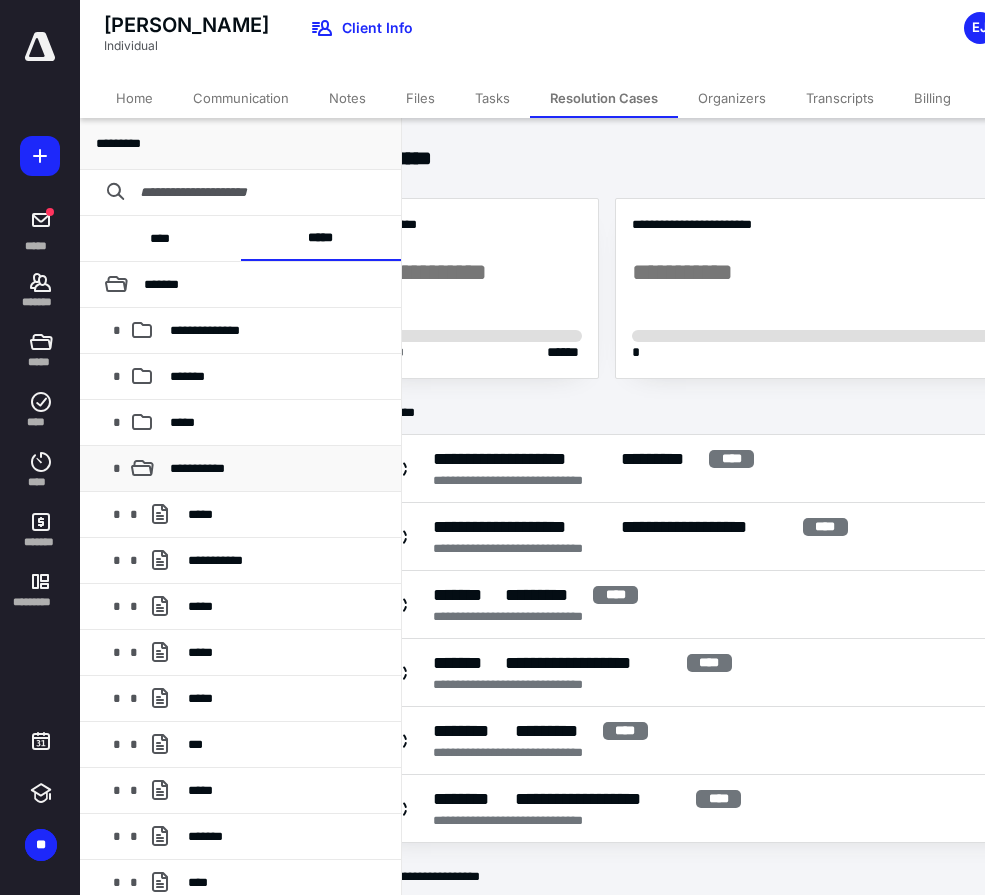 scroll, scrollTop: 0, scrollLeft: 0, axis: both 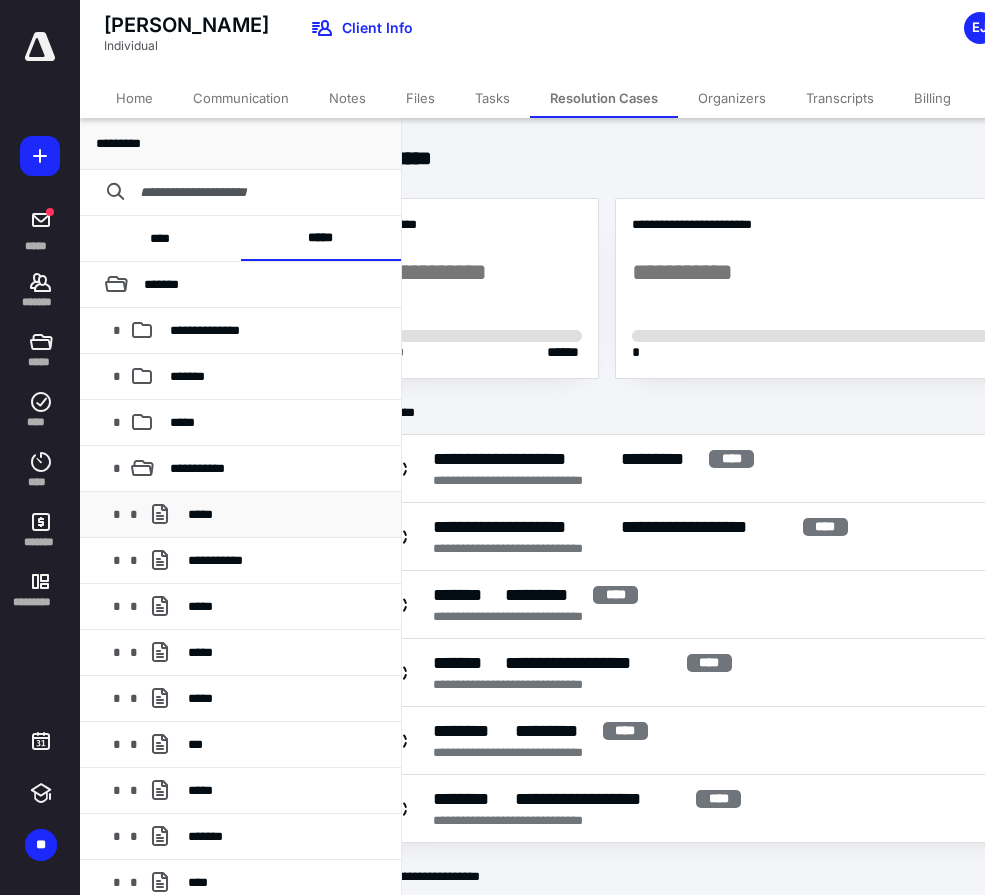 click on "*****" at bounding box center [200, 514] 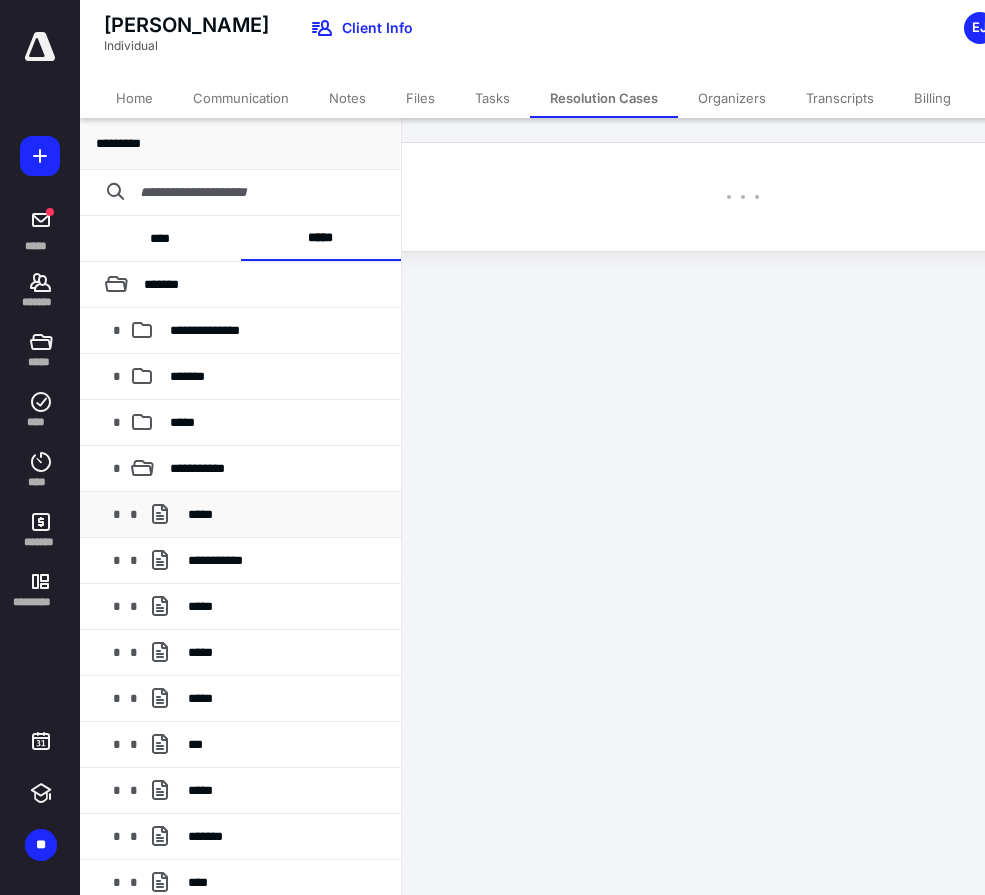 scroll, scrollTop: 0, scrollLeft: 46, axis: horizontal 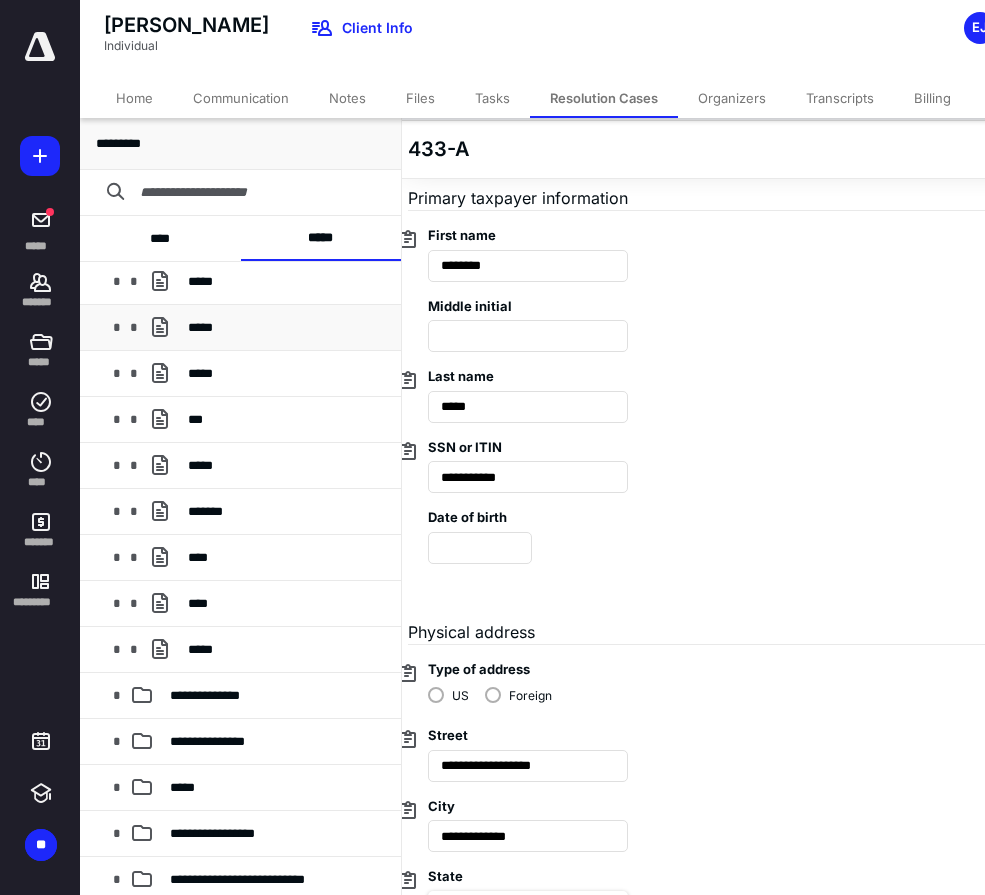 click on "*****" at bounding box center [200, 327] 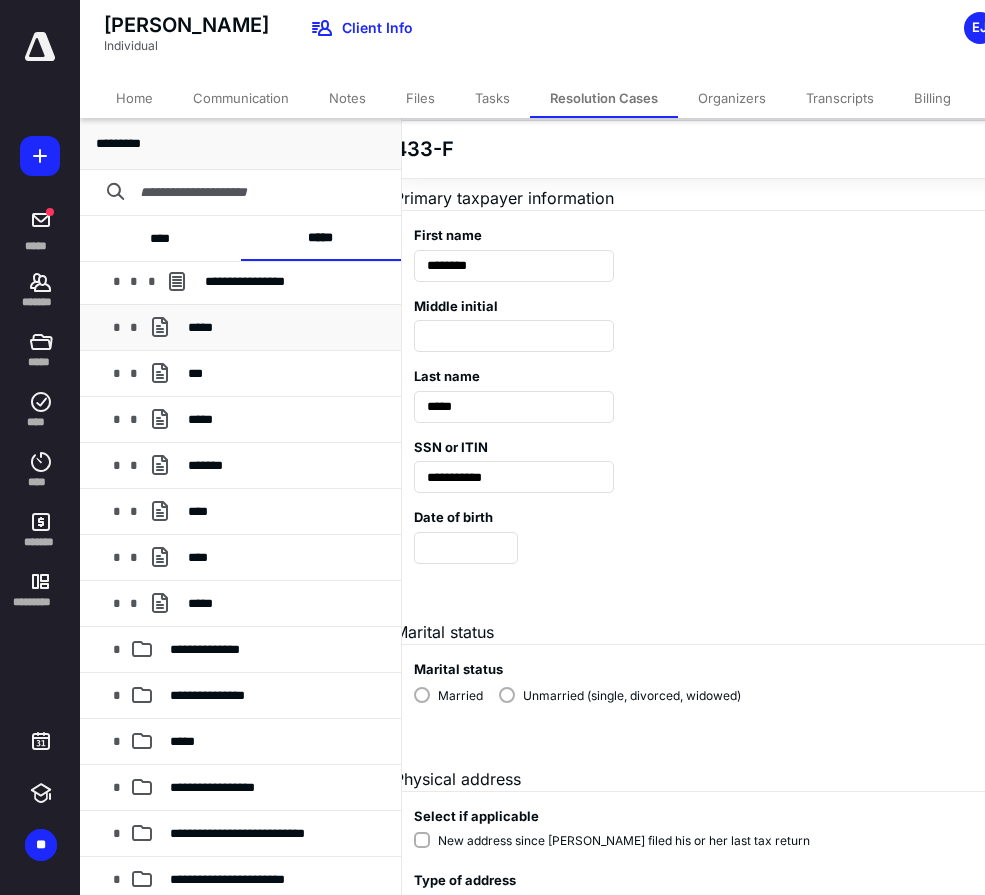 scroll, scrollTop: 75, scrollLeft: 62, axis: both 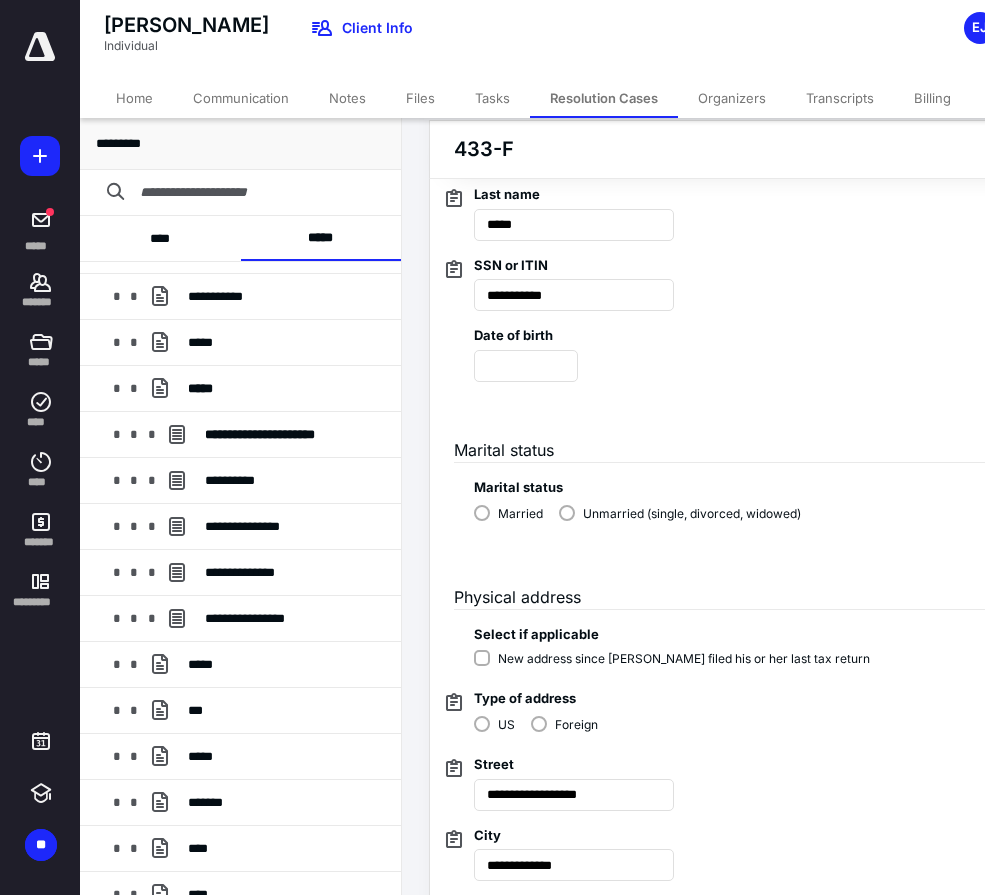 click on "Unmarried (single, divorced, widowed)" at bounding box center [680, 512] 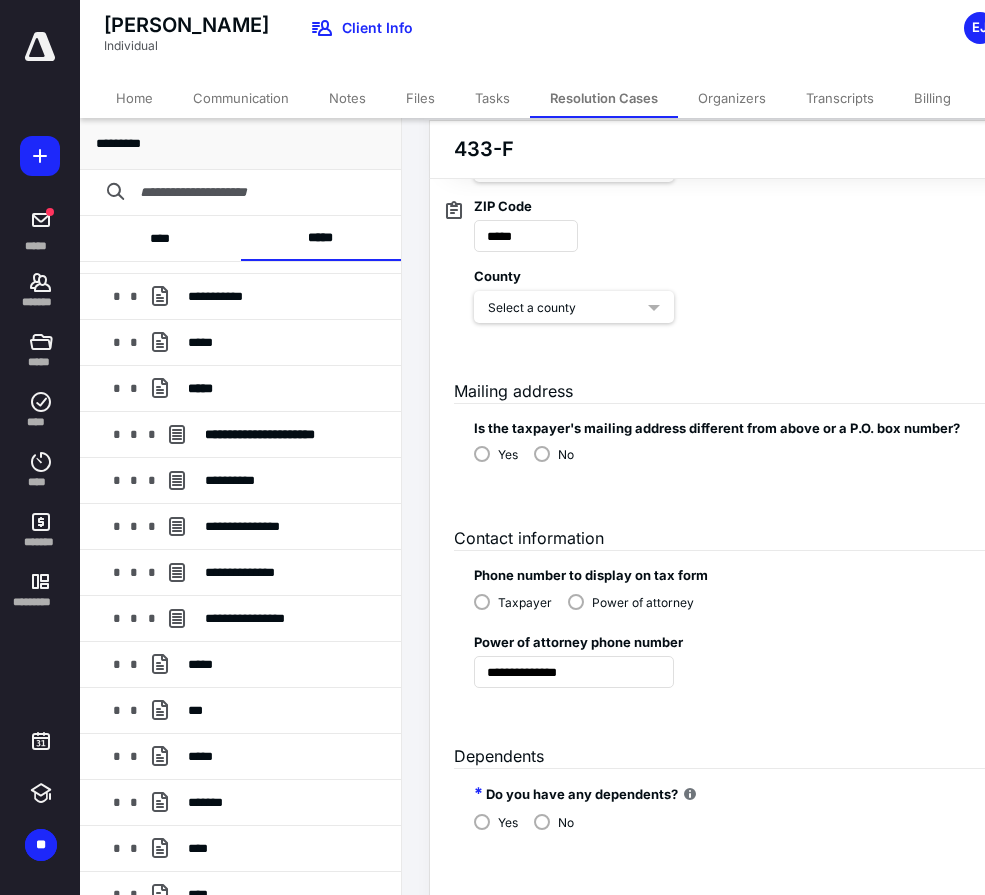 scroll, scrollTop: 1034, scrollLeft: 0, axis: vertical 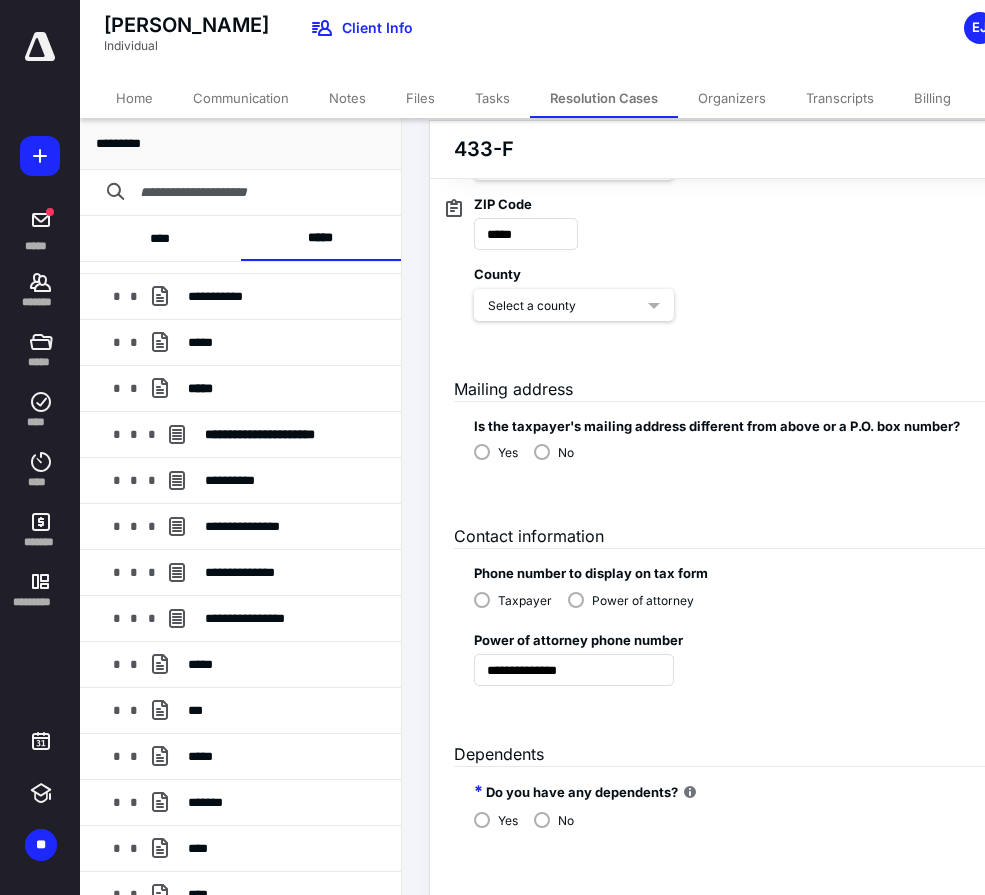 click on "No" at bounding box center [554, 451] 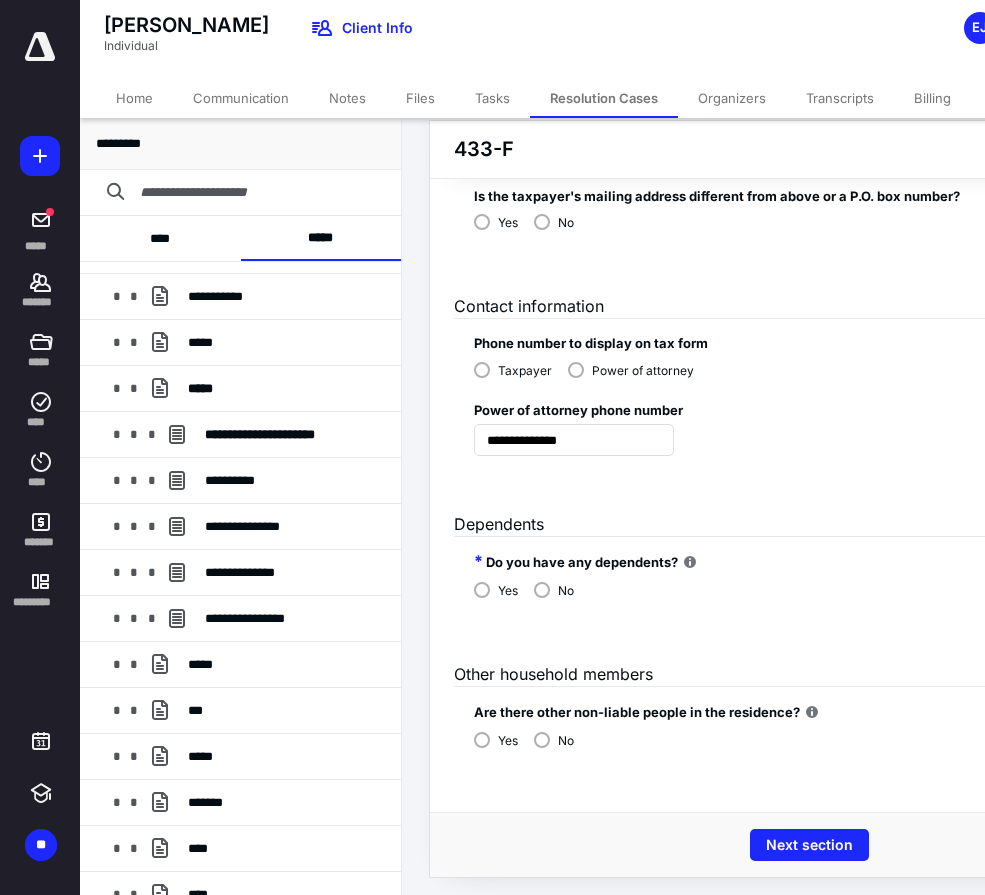 scroll, scrollTop: 1263, scrollLeft: 0, axis: vertical 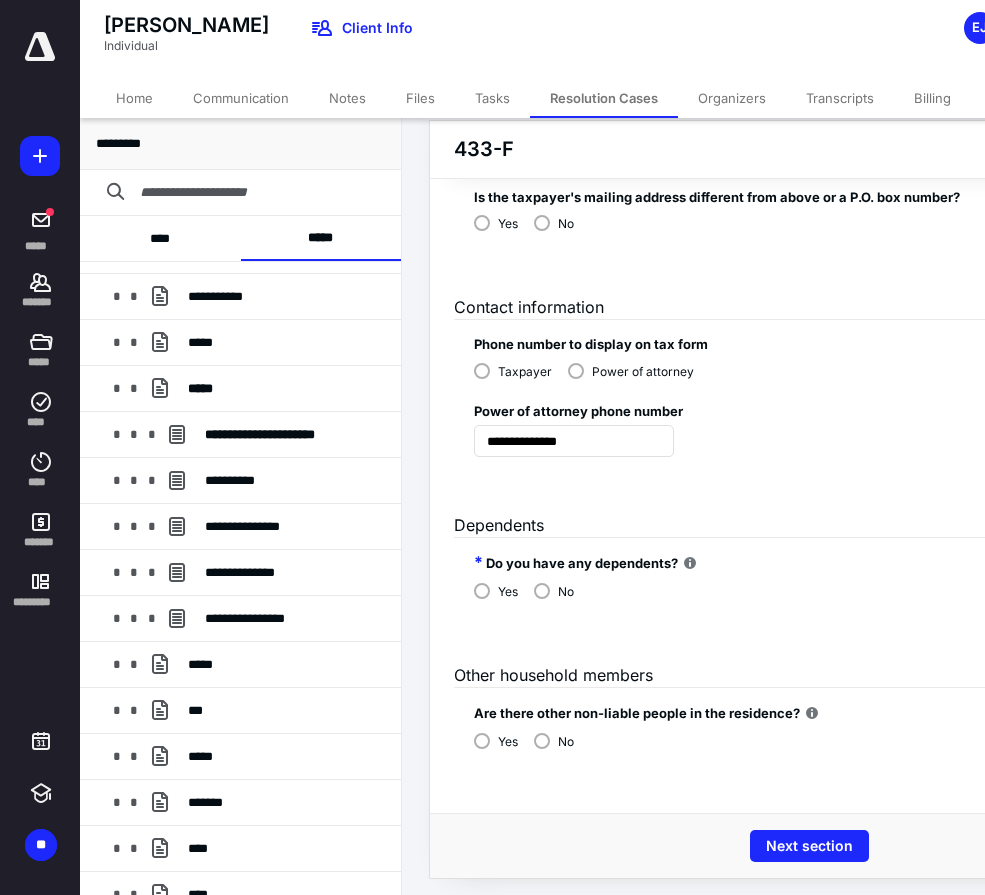 click on "No" at bounding box center [554, 590] 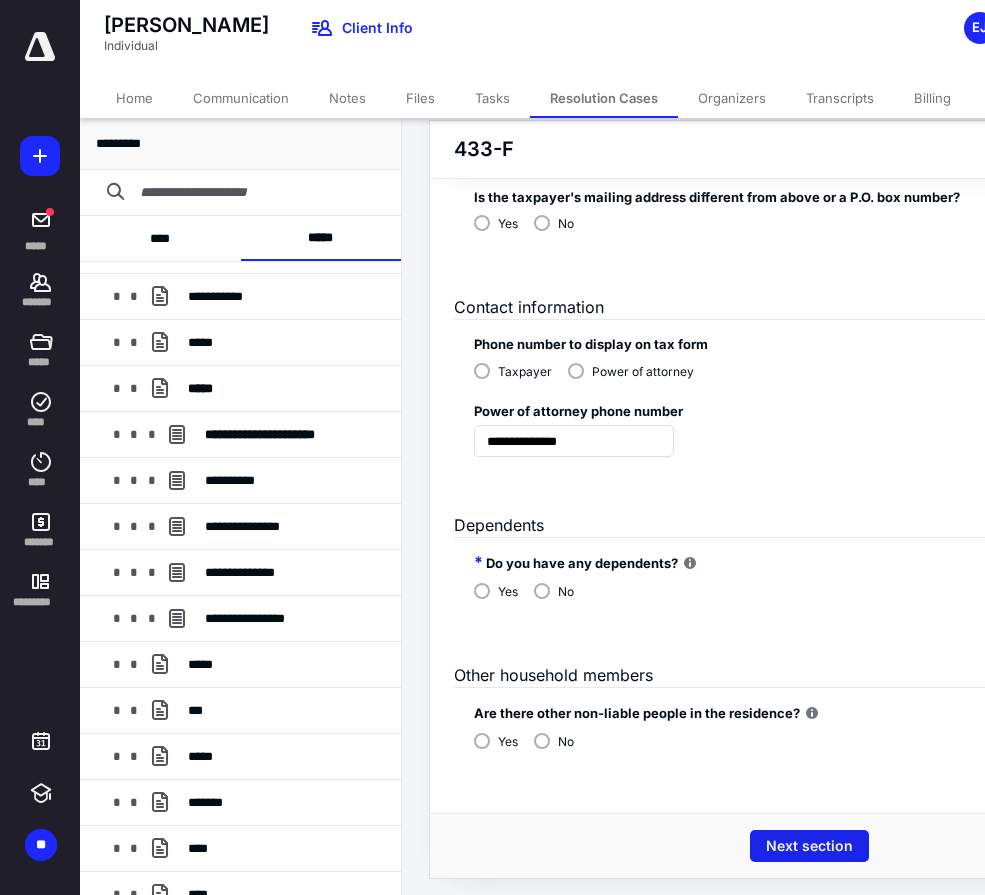 click on "Next section" at bounding box center (809, 846) 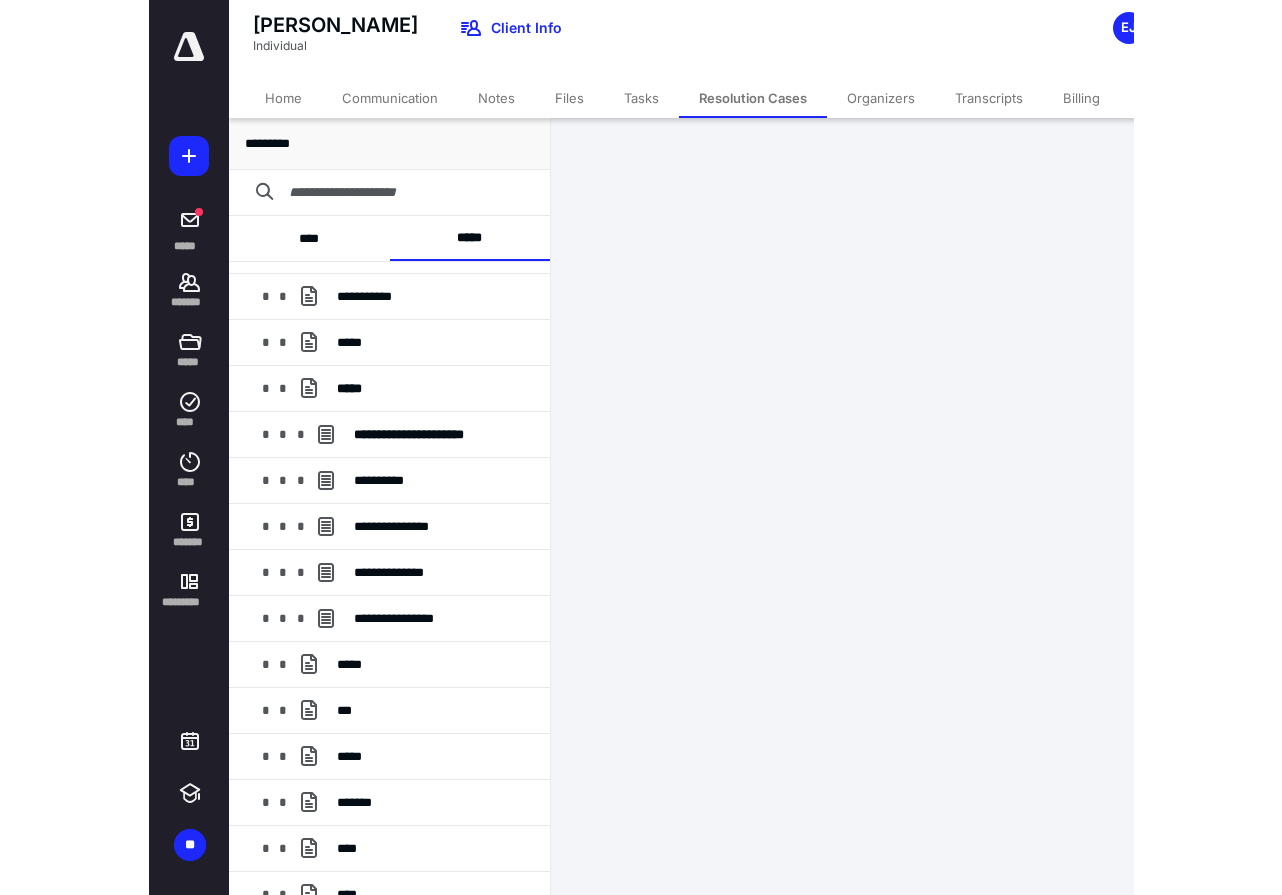 scroll, scrollTop: 0, scrollLeft: 0, axis: both 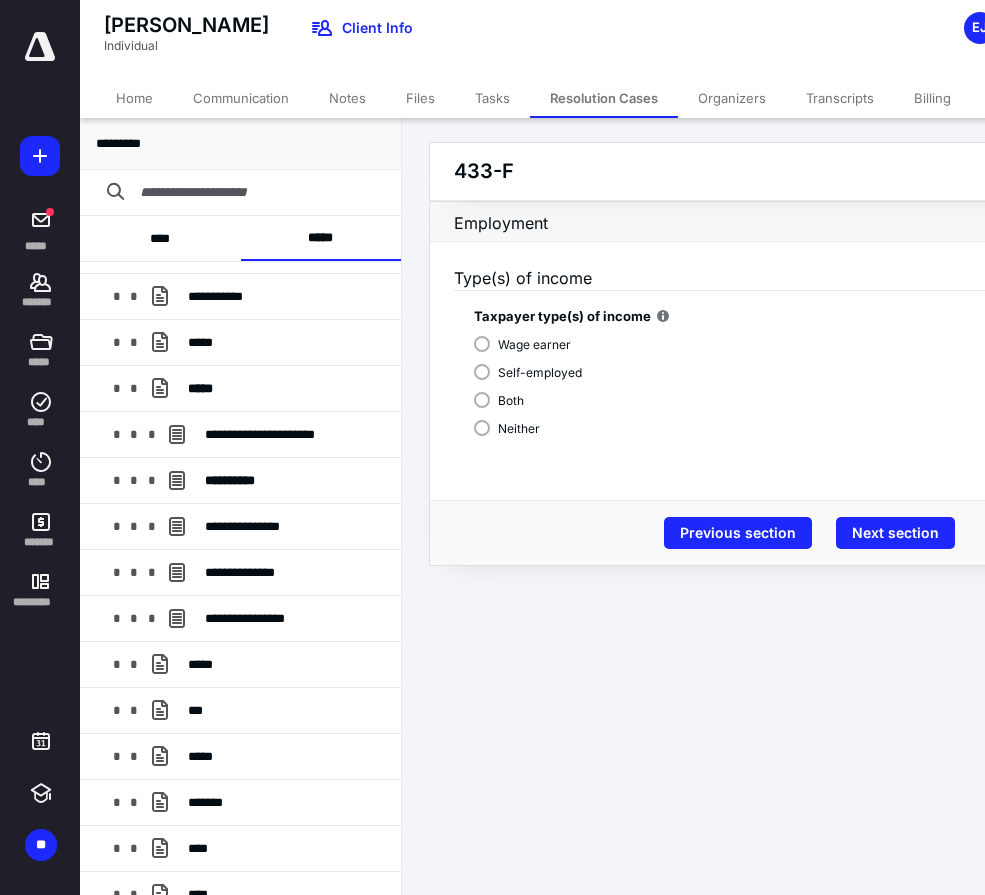 click on "Wage earner" at bounding box center [566, 343] 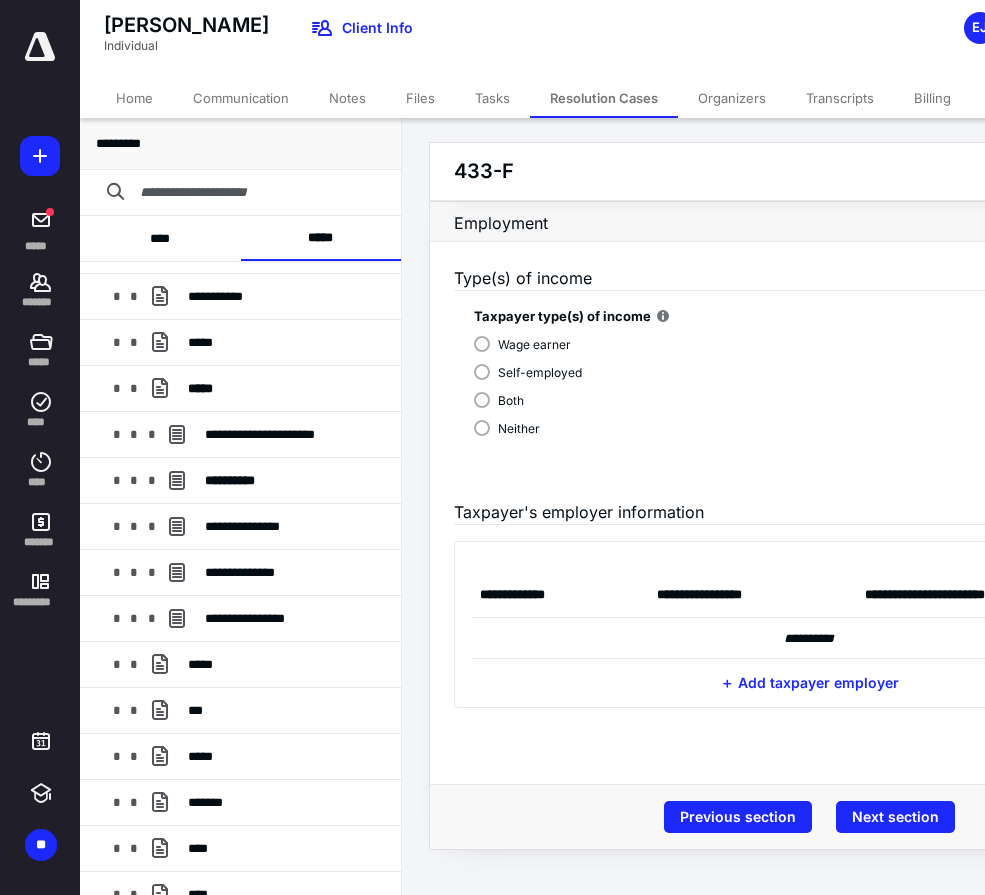 click on "Self-employed" at bounding box center [566, 371] 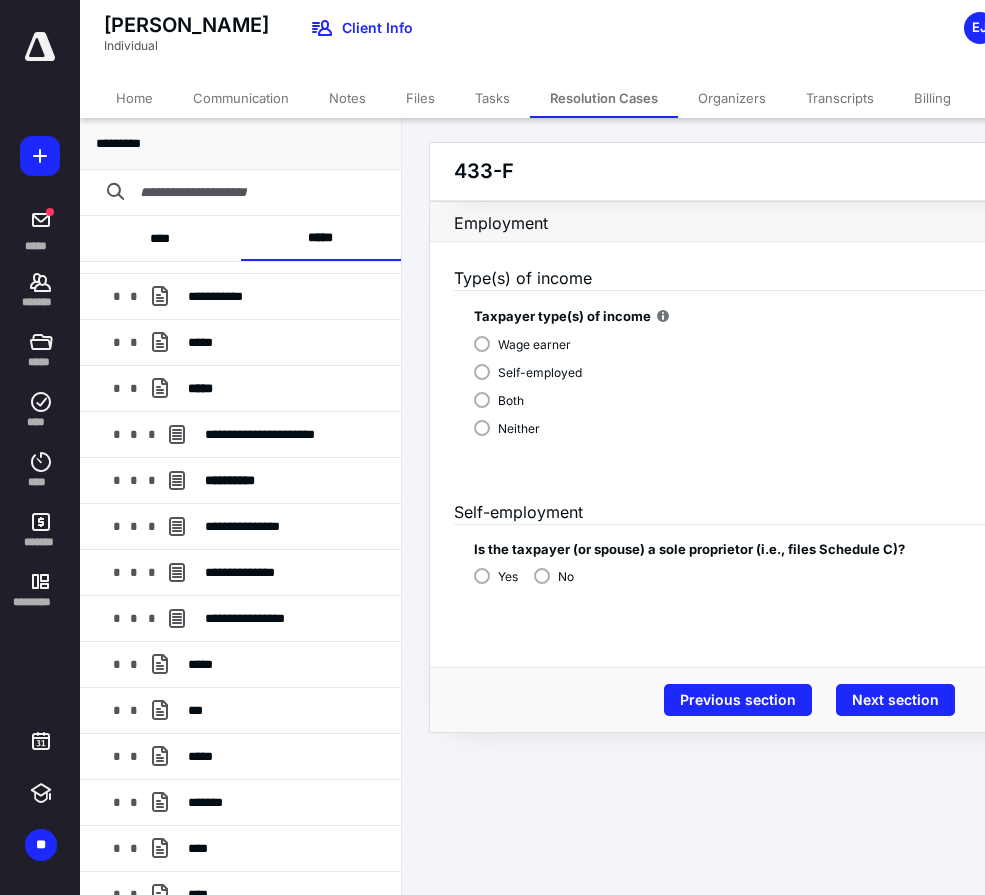 click on "Yes" at bounding box center [496, 575] 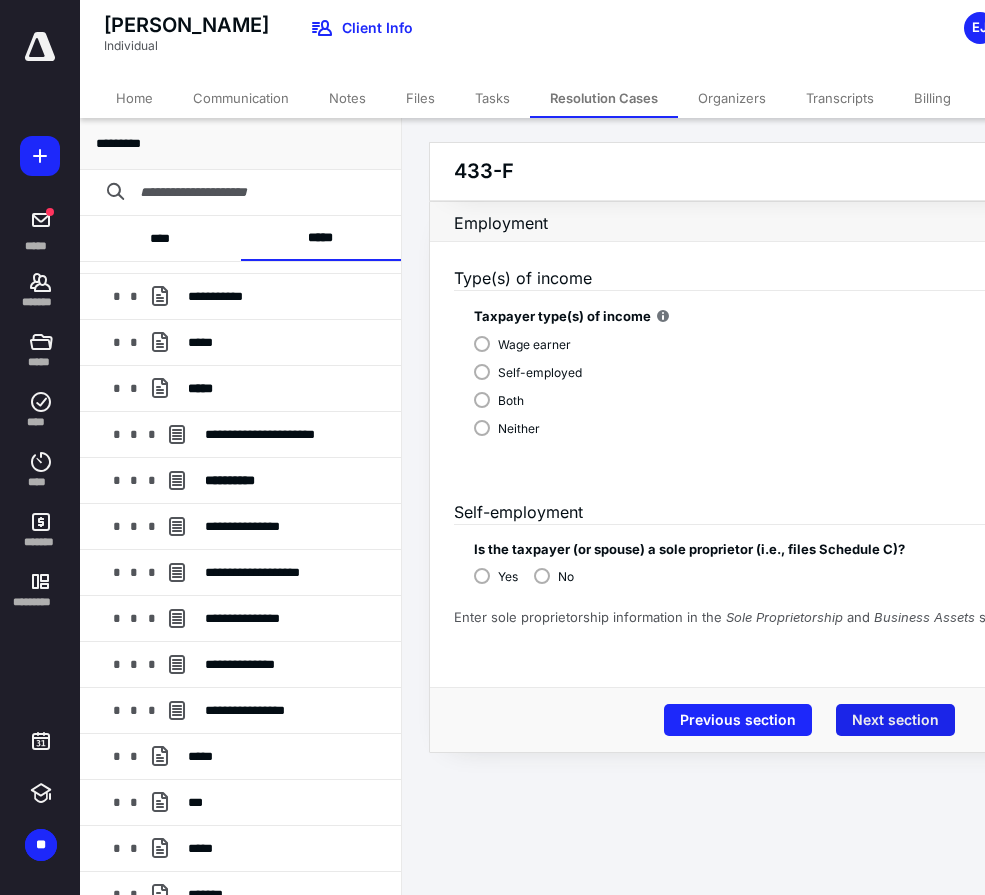 click on "Next section" at bounding box center [895, 720] 